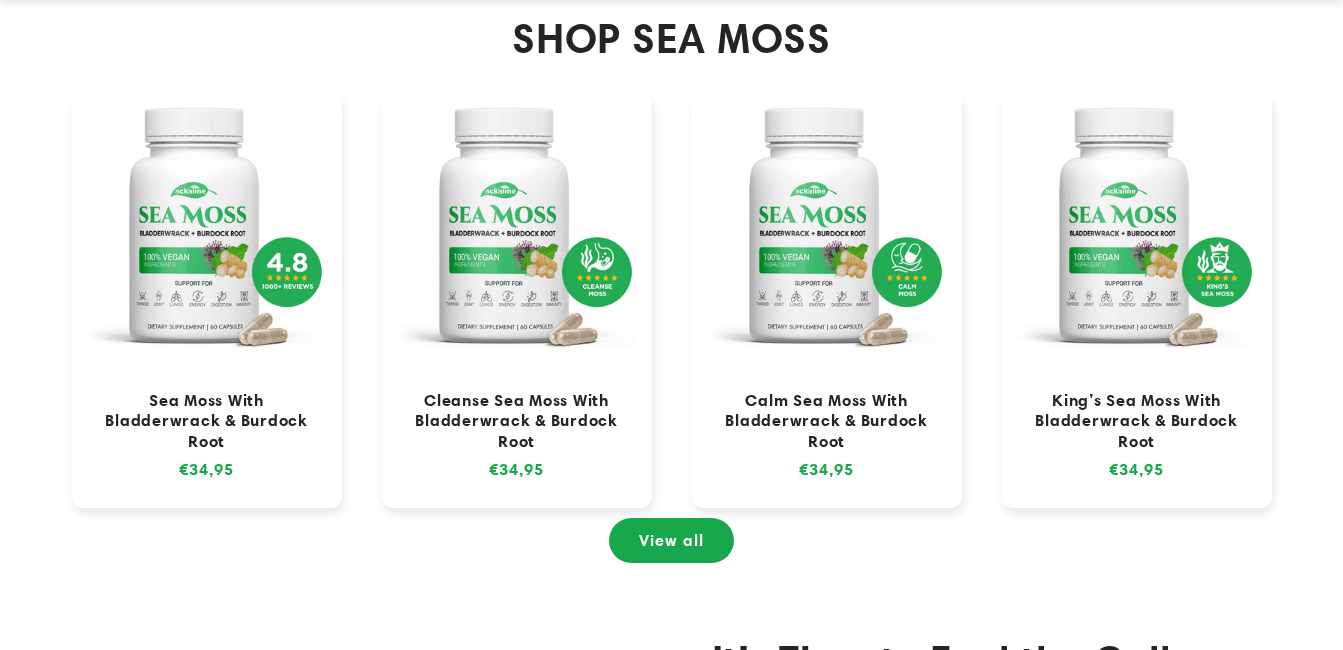 scroll, scrollTop: 904, scrollLeft: 0, axis: vertical 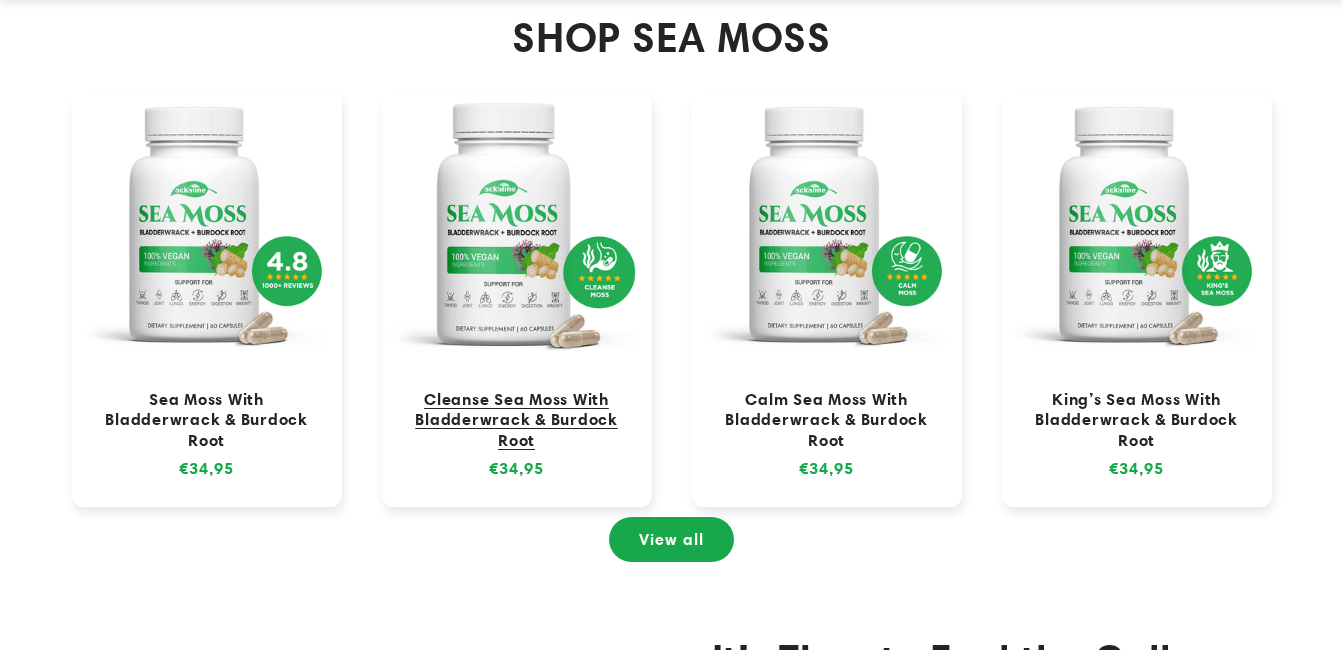 click on "Cleanse Sea Moss With Bladderwrack & Burdock Root" at bounding box center (517, 419) 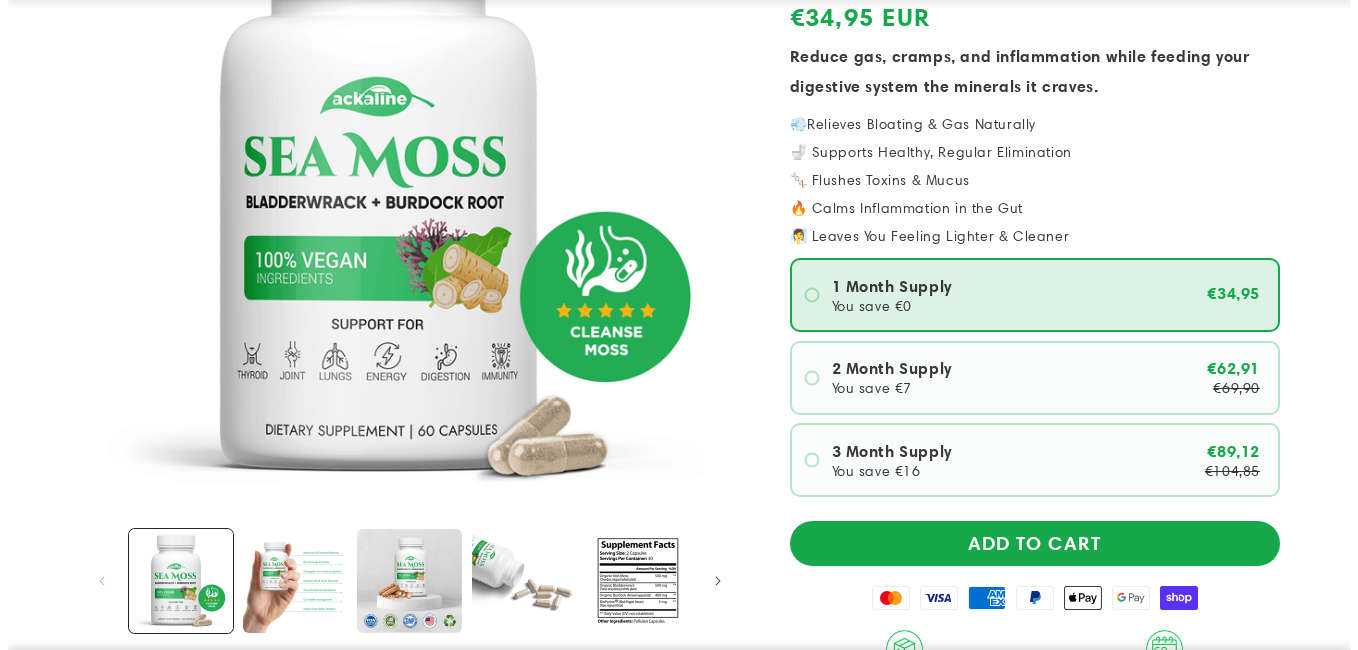 scroll, scrollTop: 476, scrollLeft: 0, axis: vertical 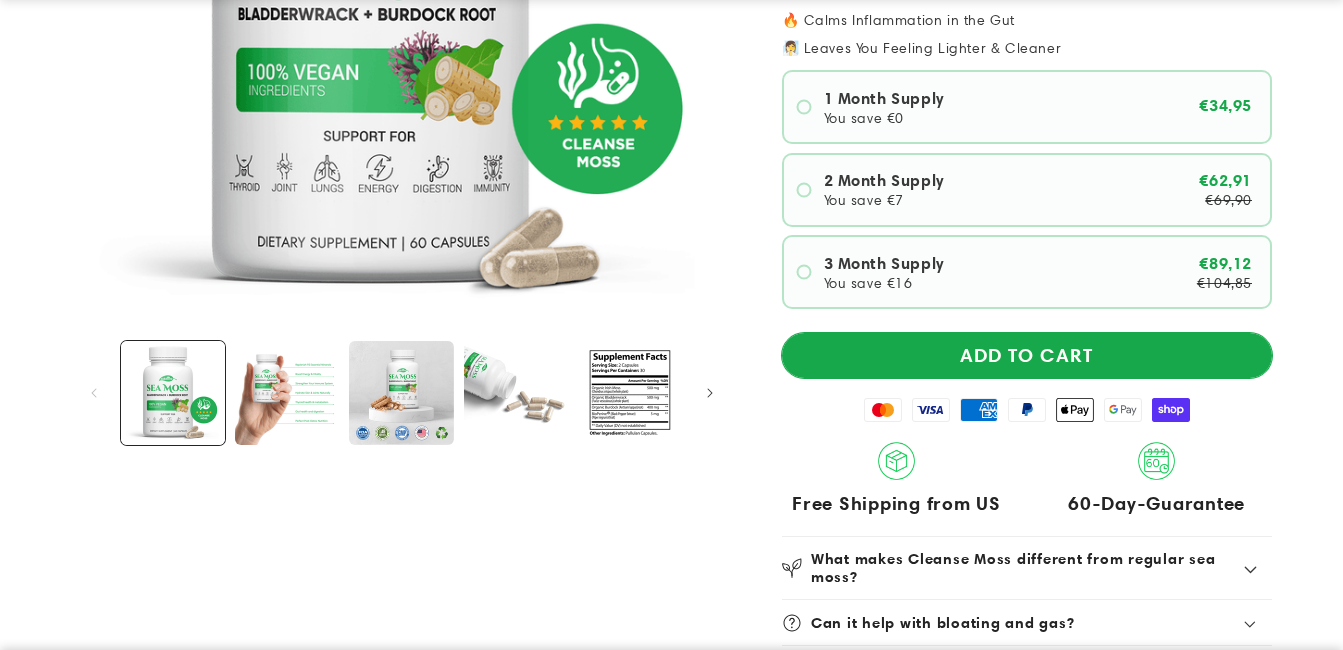 click on "ADD TO CART" at bounding box center (1027, 355) 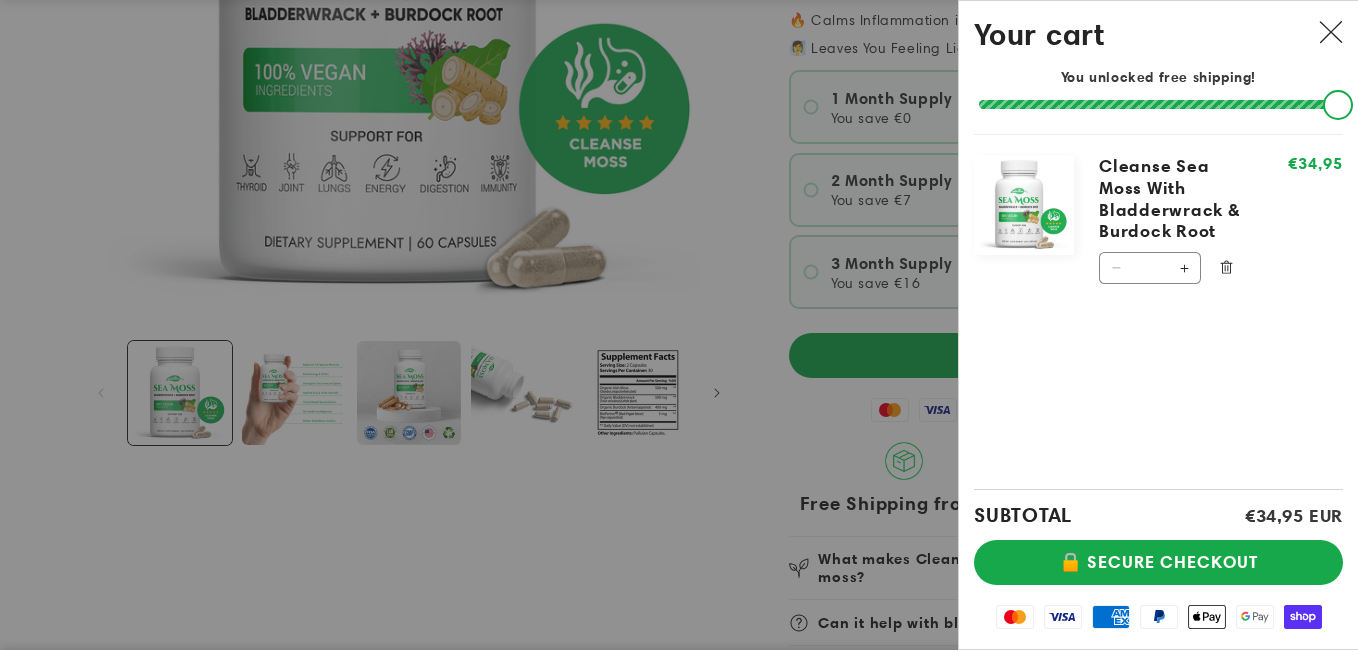 click on "Increase quantity for Cleanse Sea Moss With Bladderwrack &amp; Burdock Root" at bounding box center [1184, 268] 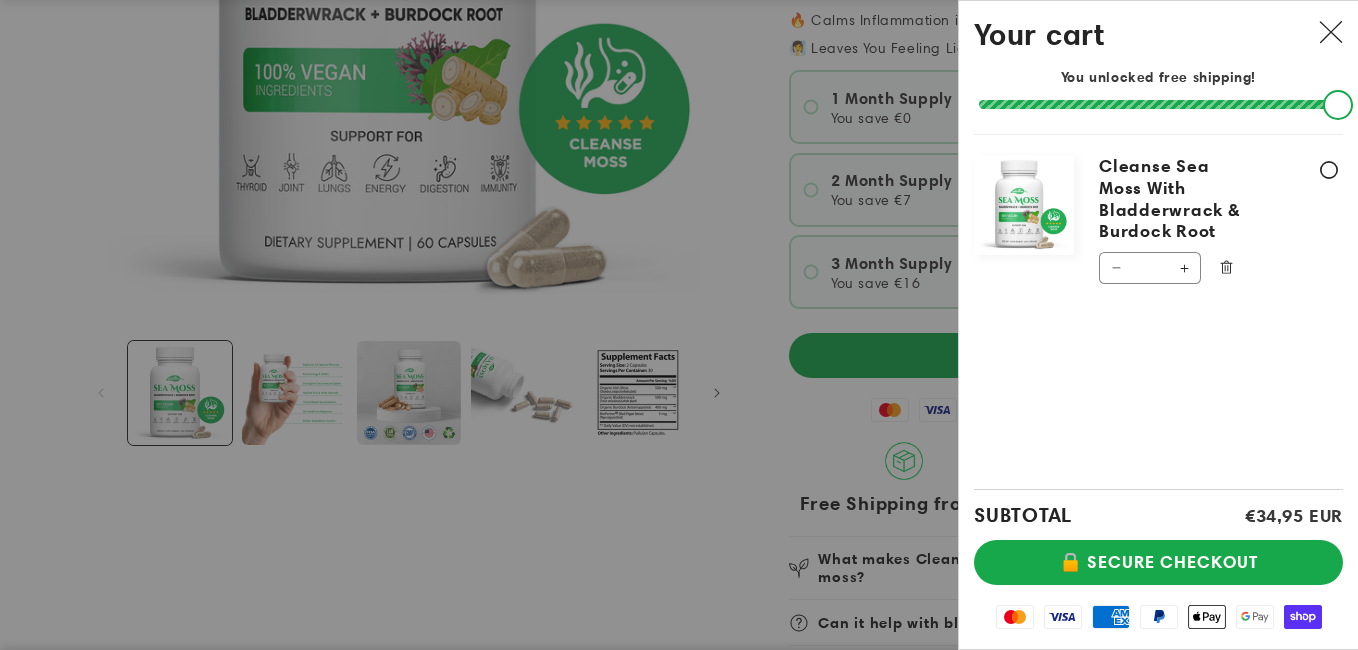 click on "Product image
Product
Total
Quantity
Cleanse Sea Moss With Bladderwrack & Burdock Root
*" at bounding box center [1158, 221] 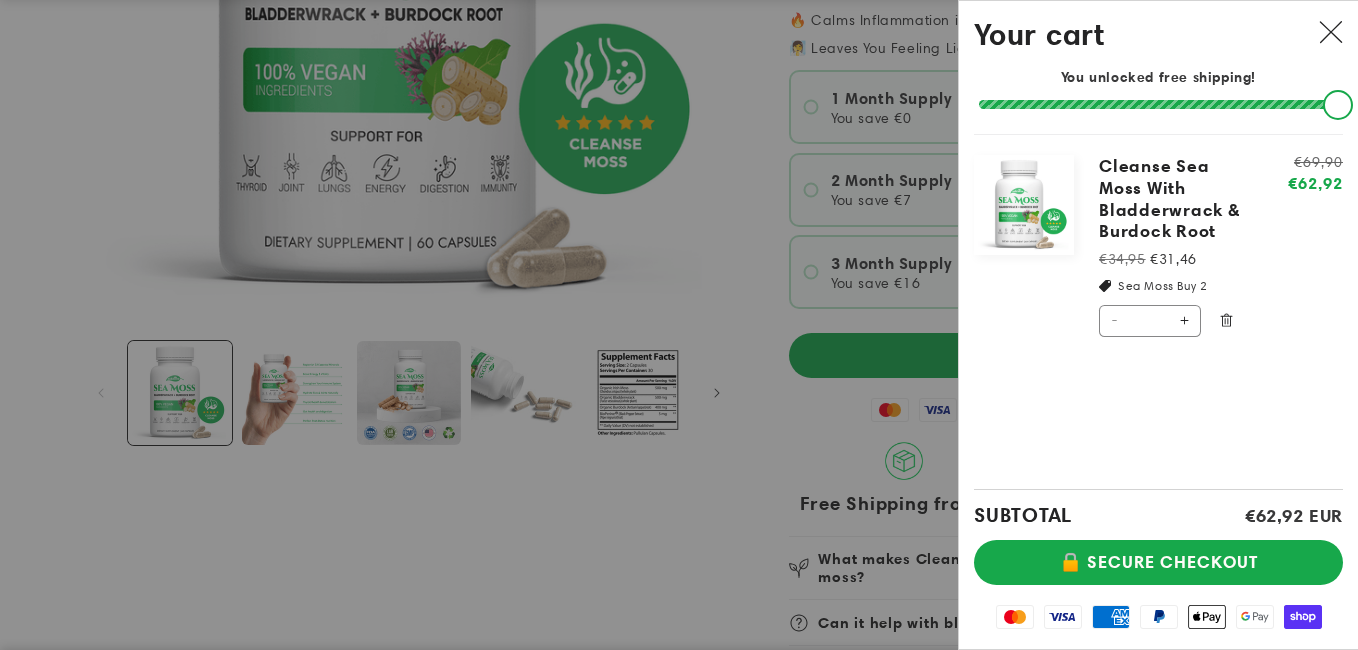 click on "€31,46" at bounding box center (1173, 259) 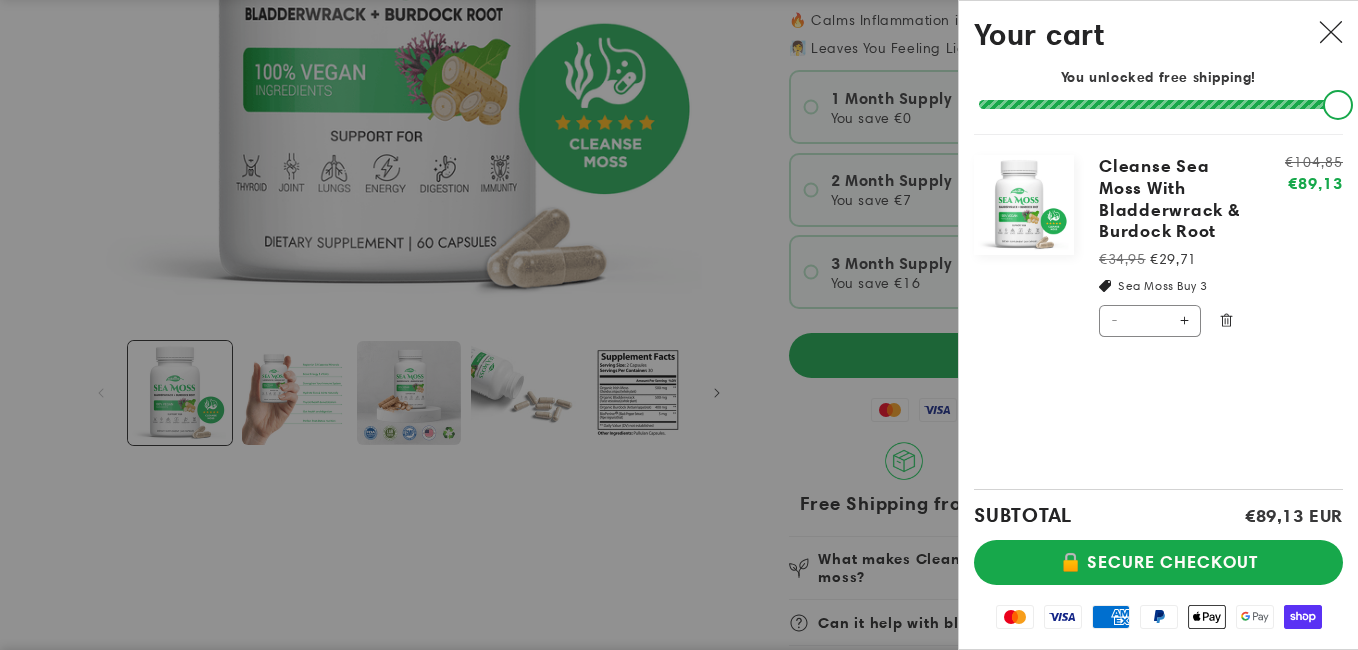 click on "Increase quantity for Cleanse Sea Moss With Bladderwrack &amp; Burdock Root" at bounding box center (1184, 321) 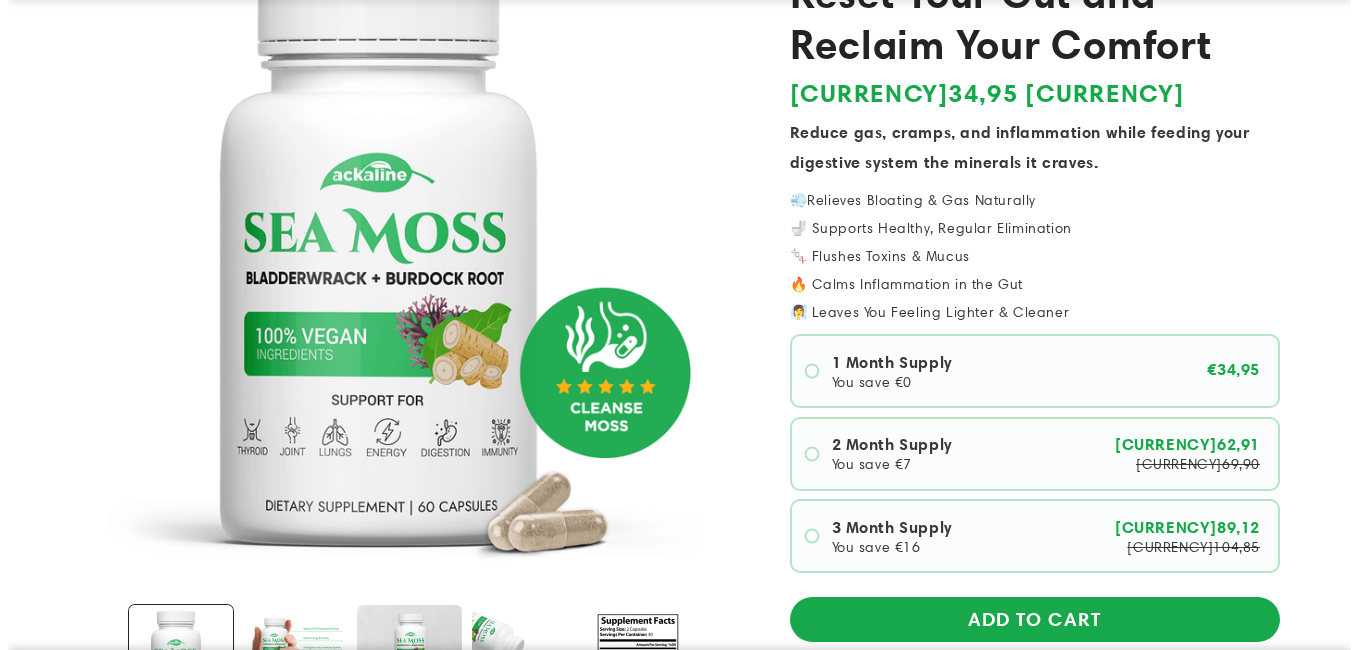 scroll, scrollTop: 268, scrollLeft: 0, axis: vertical 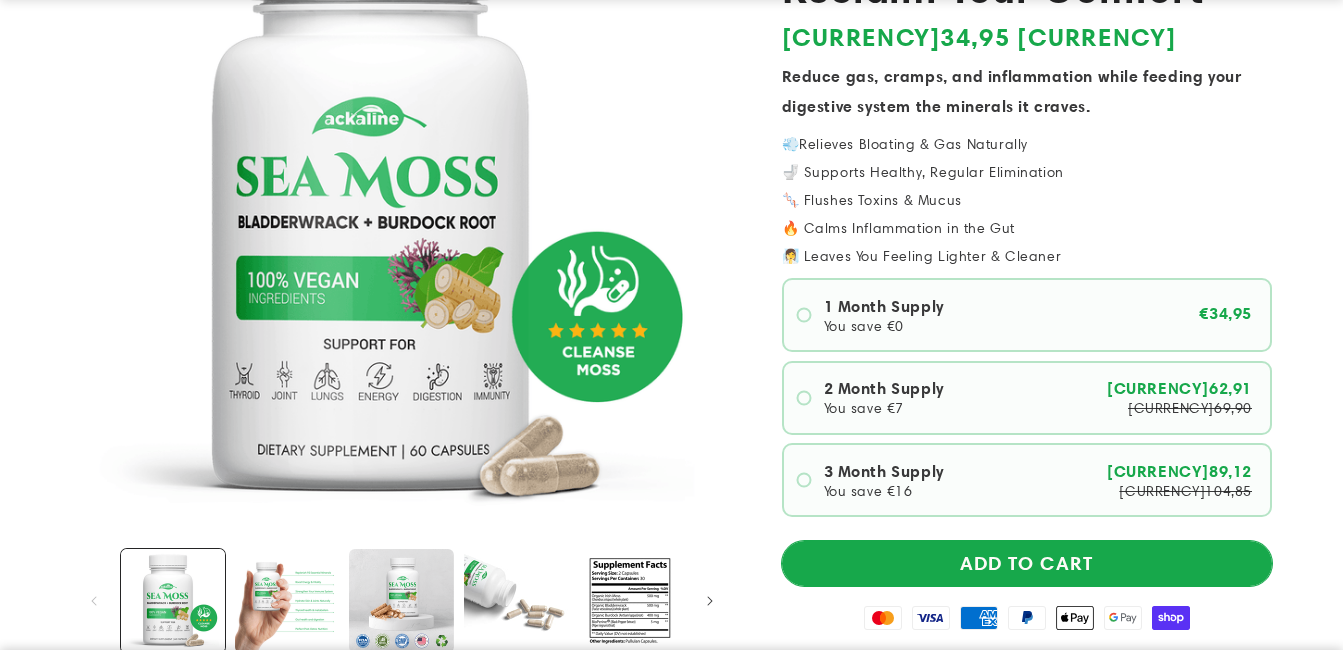 click on "ADD TO CART" at bounding box center (1027, 563) 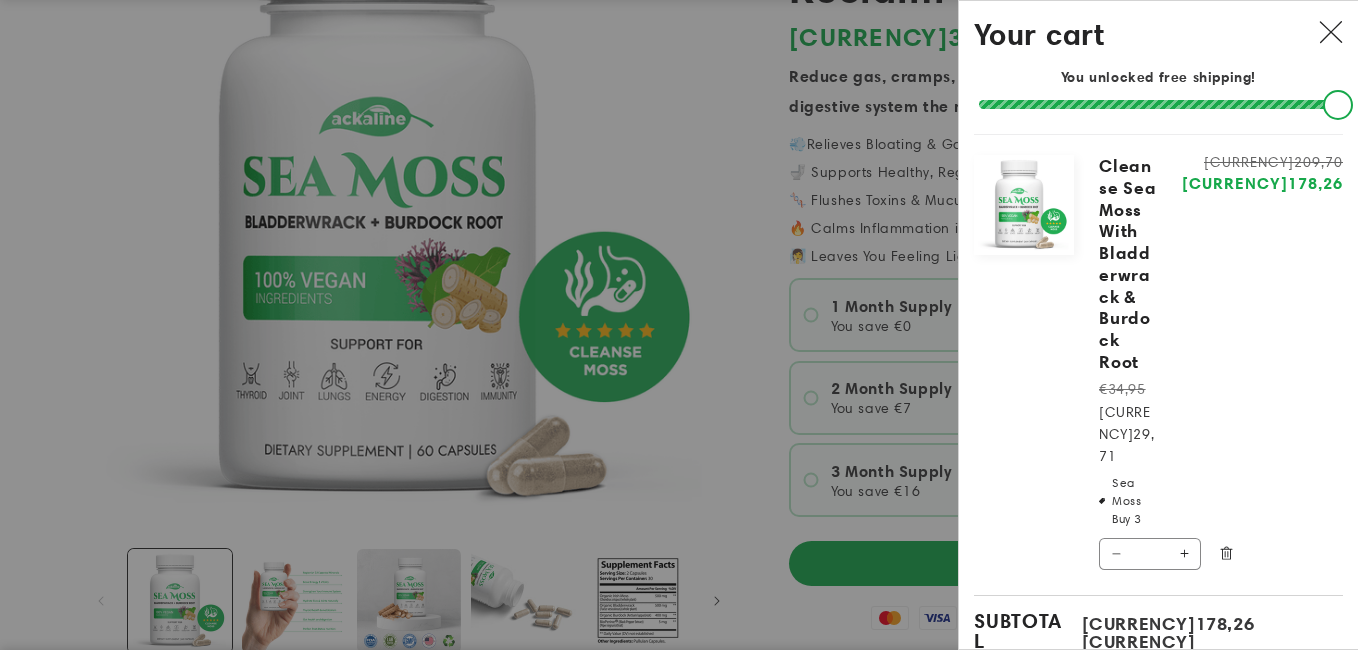 click on "Decrease quantity for Cleanse Sea Moss With Bladderwrack &amp; Burdock Root" at bounding box center (1116, 554) 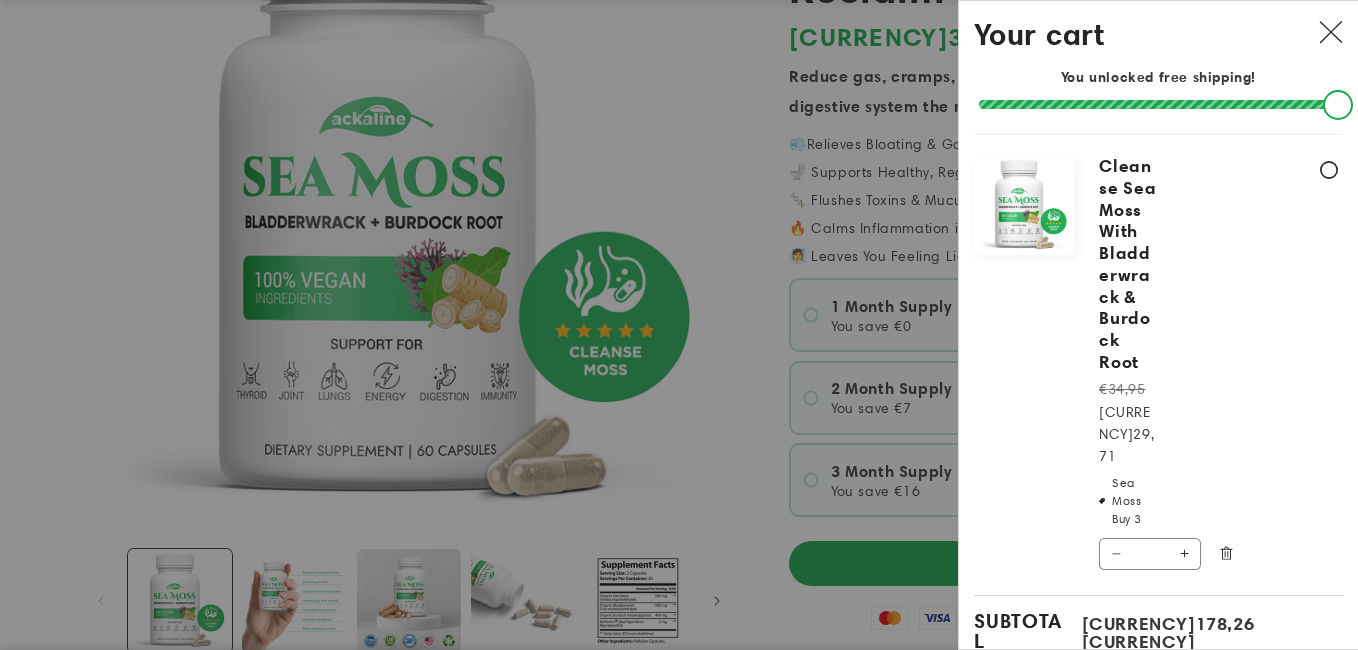 click on "Product image
Product
Total
Quantity
Cleanse Sea Moss With Bladderwrack & Burdock Root
Regular price
[CURRENCY]34,95
*" at bounding box center (1158, 364) 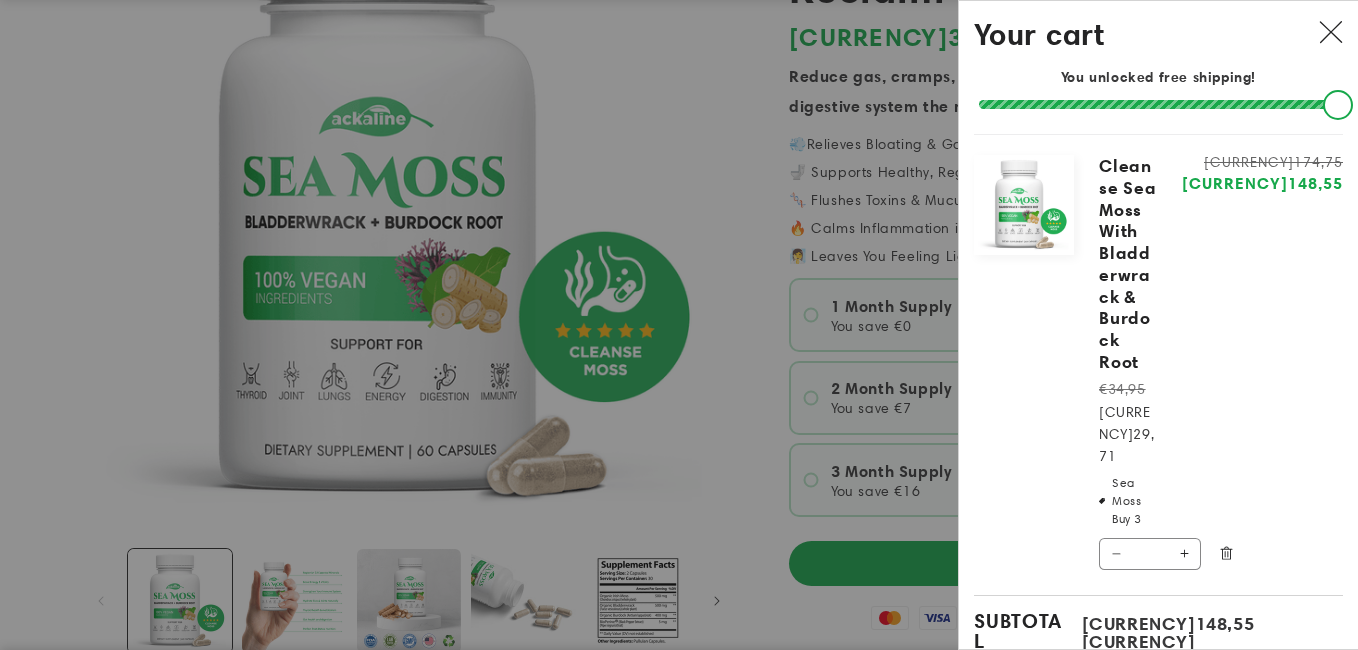 click on "Decrease quantity for Cleanse Sea Moss With Bladderwrack &amp; Burdock Root" at bounding box center [1116, 554] 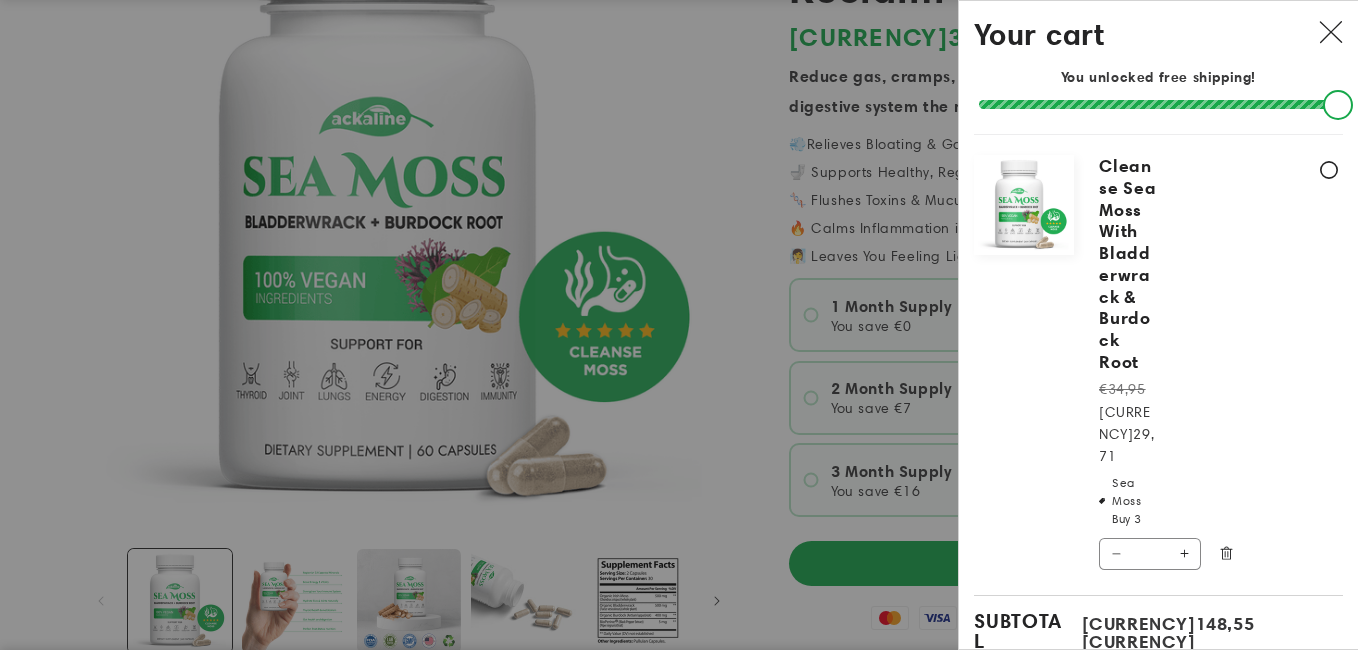 click on "Product image
Product
Total
Quantity
Cleanse Sea Moss With Bladderwrack & Burdock Root
Regular price
[CURRENCY]34,95
*" at bounding box center [1158, 364] 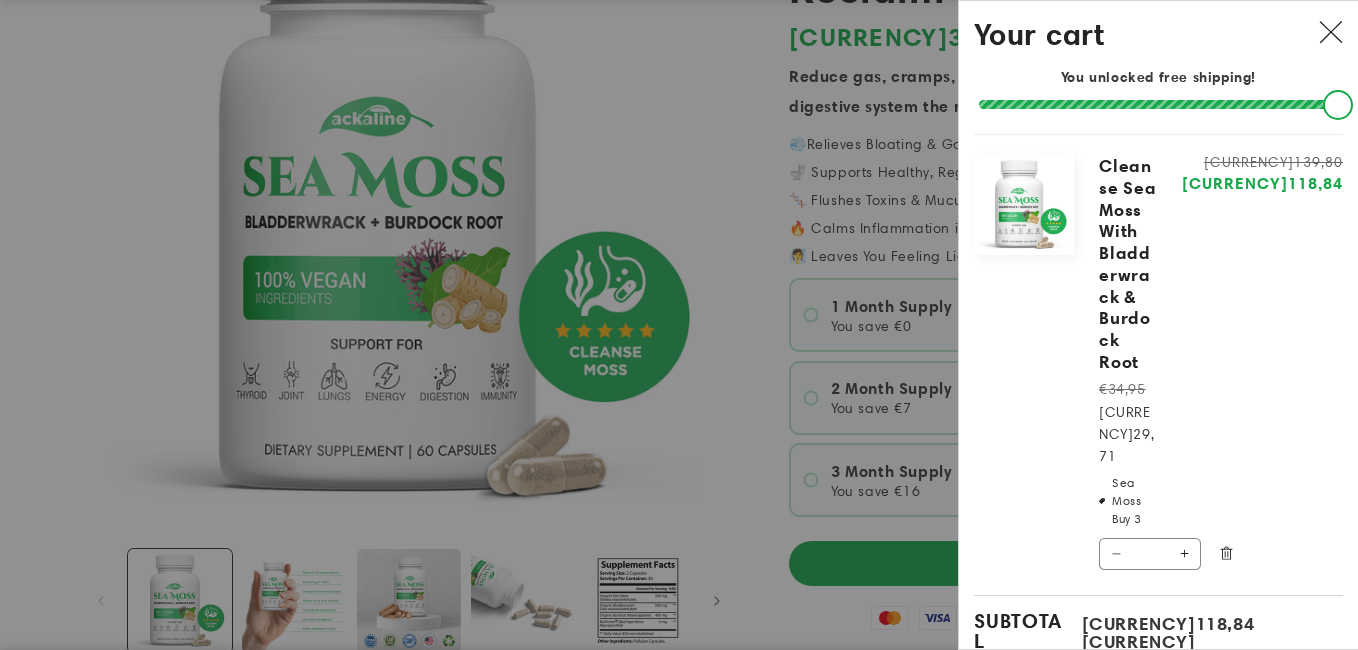 click on "Decrease quantity for Cleanse Sea Moss With Bladderwrack &amp; Burdock Root" at bounding box center [1116, 554] 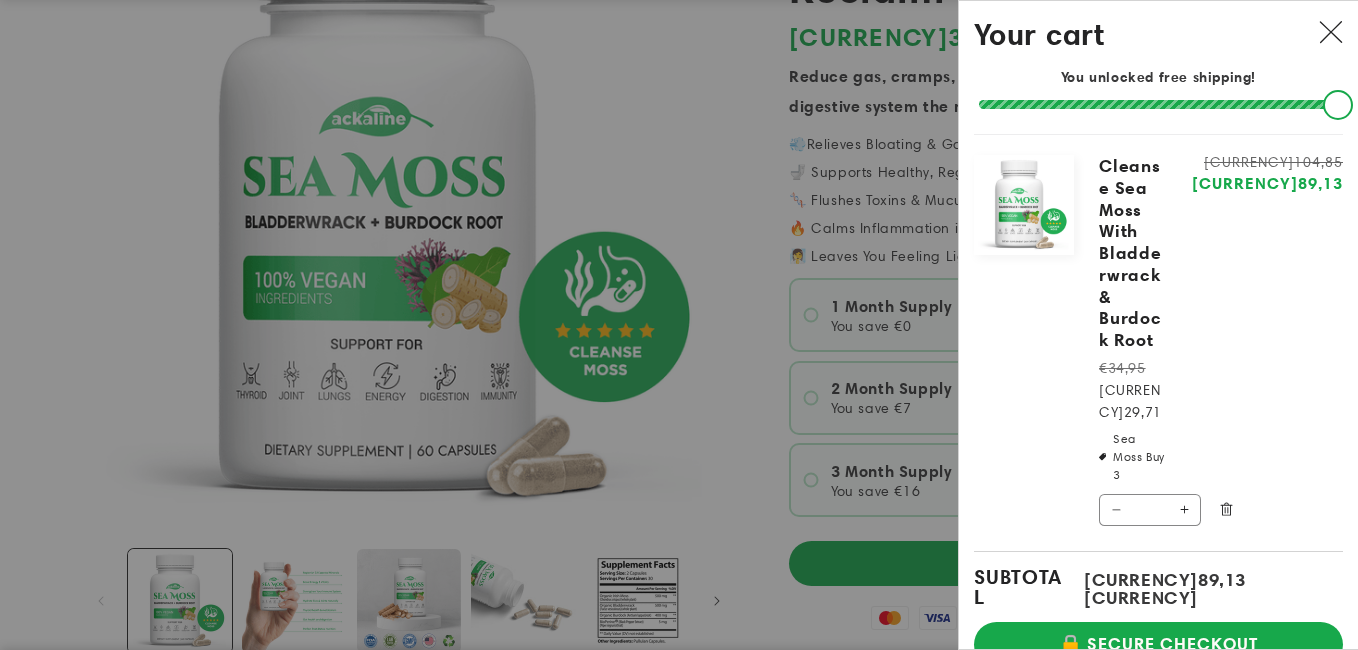 click on "Decrease quantity for Cleanse Sea Moss With Bladderwrack &amp; Burdock Root" at bounding box center (1116, 510) 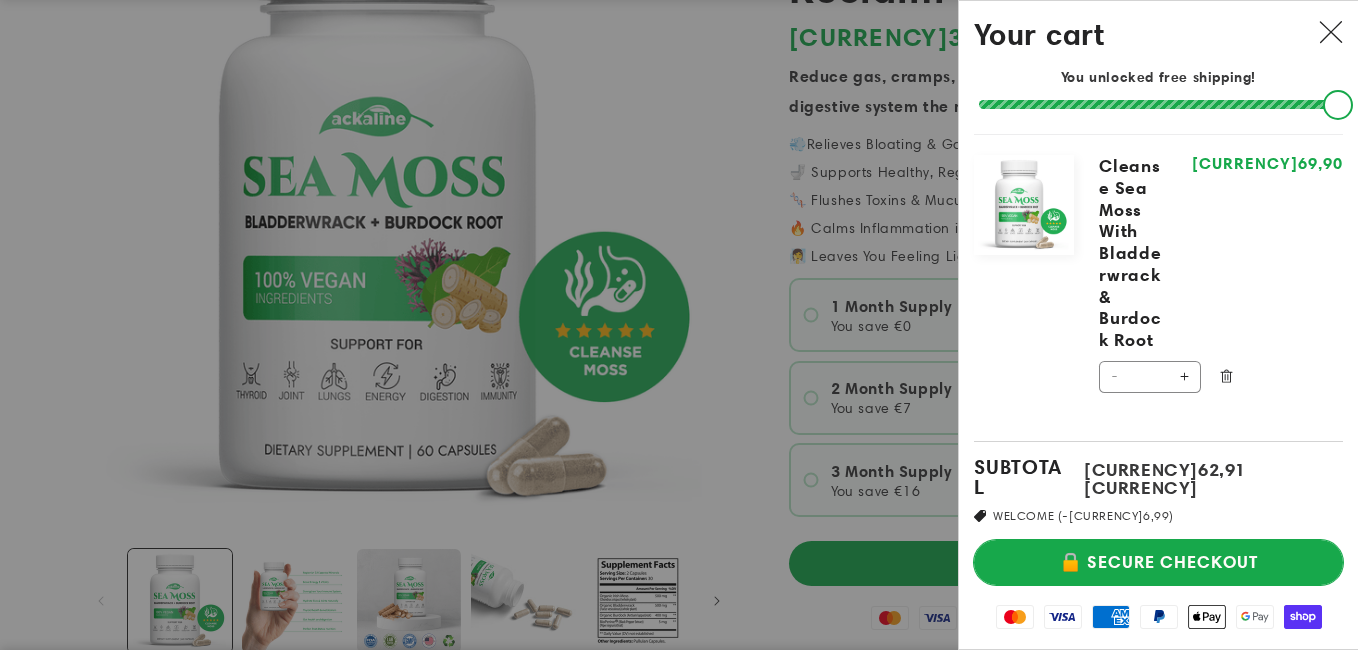click on "🔒 SECURE CHECKOUT" at bounding box center [1158, 562] 